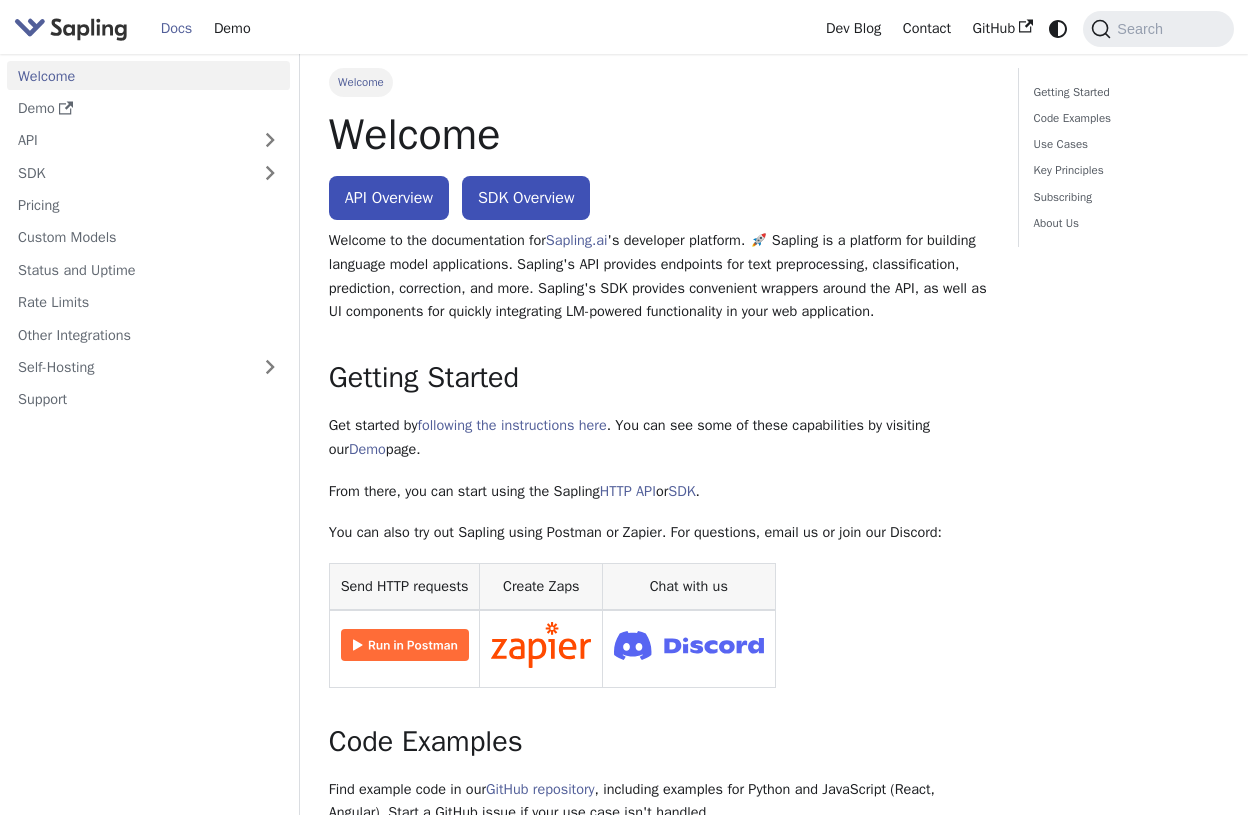 scroll, scrollTop: 0, scrollLeft: 0, axis: both 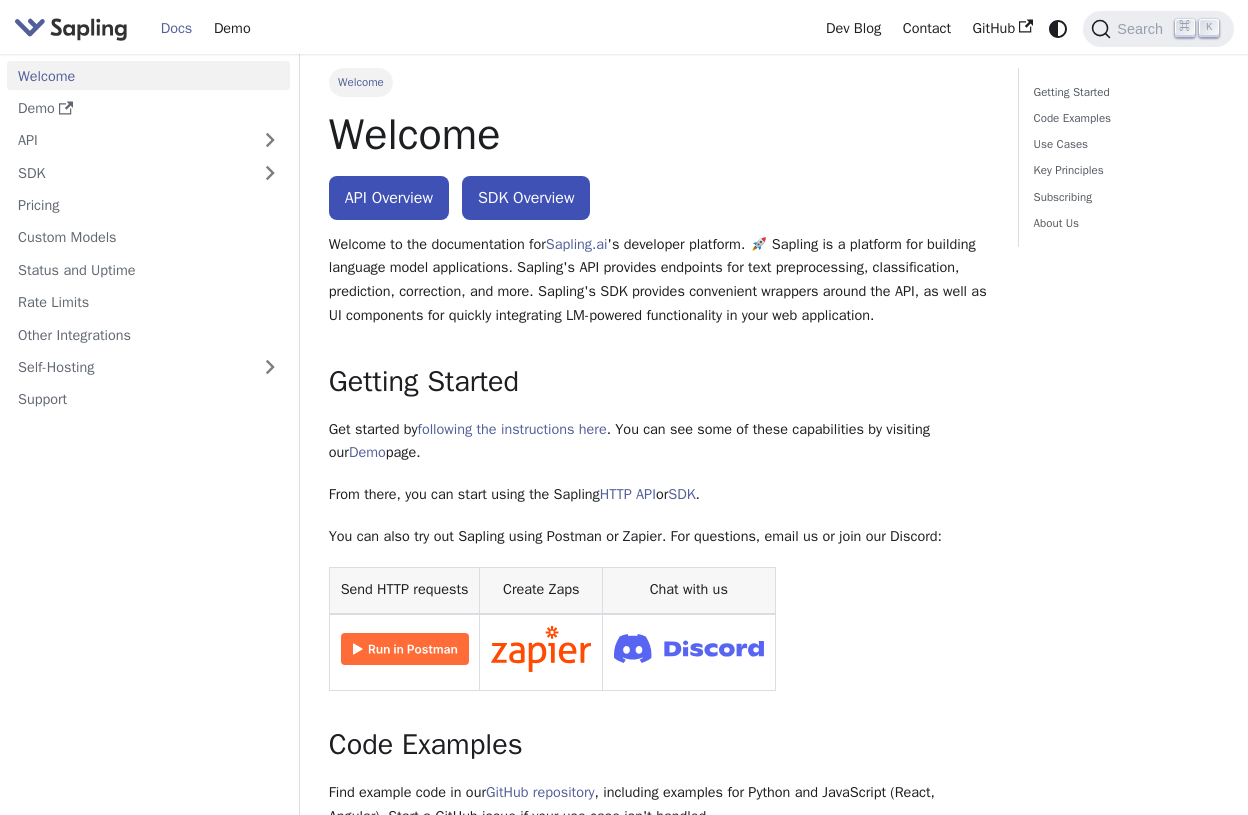 drag, startPoint x: 420, startPoint y: 241, endPoint x: 567, endPoint y: 284, distance: 153.16005 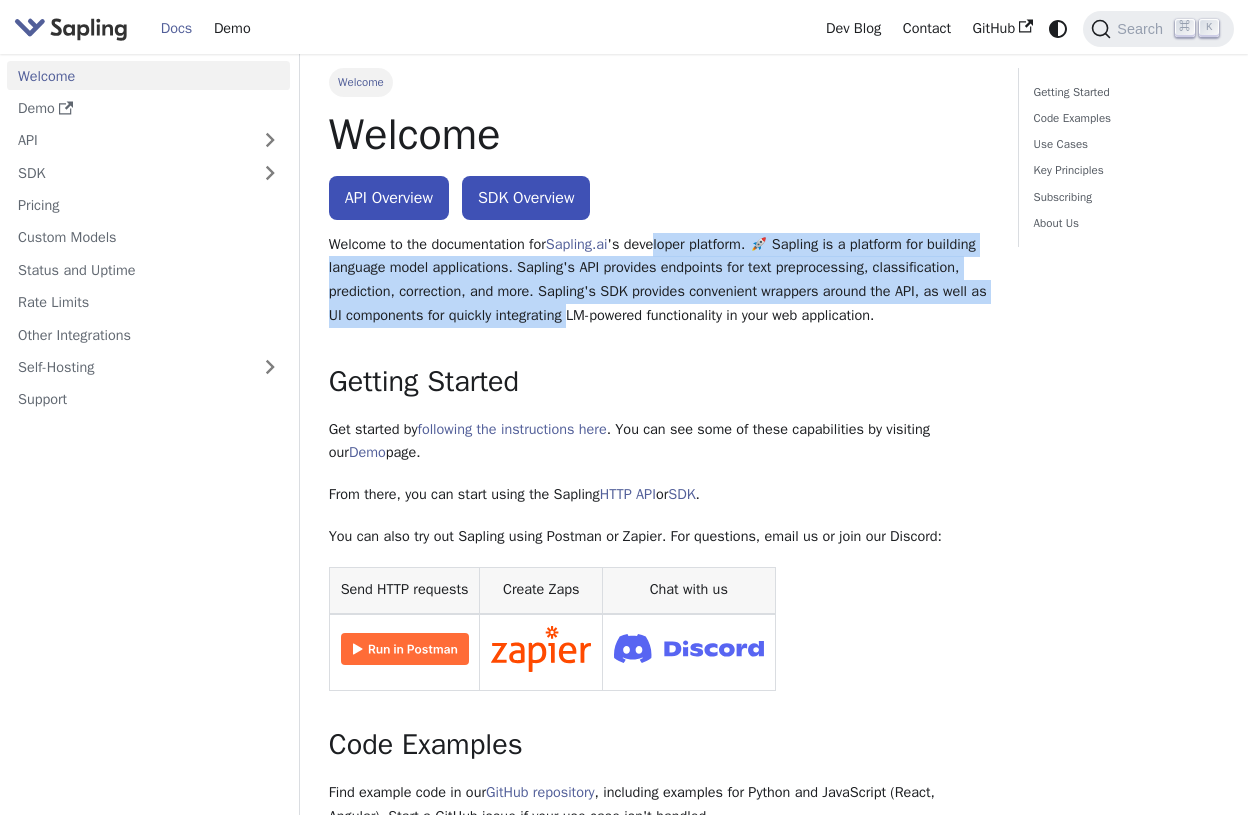 drag, startPoint x: 674, startPoint y: 238, endPoint x: 706, endPoint y: 325, distance: 92.69843 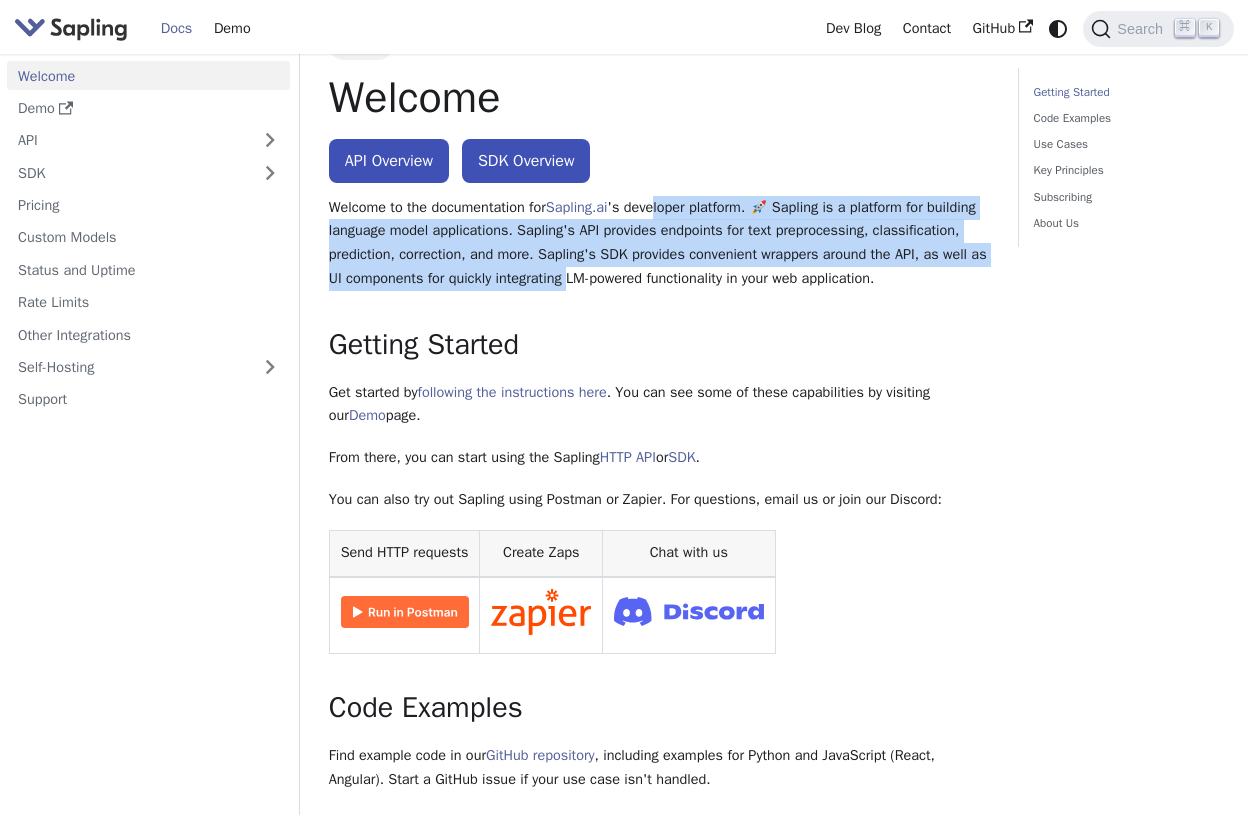 scroll, scrollTop: 47, scrollLeft: 0, axis: vertical 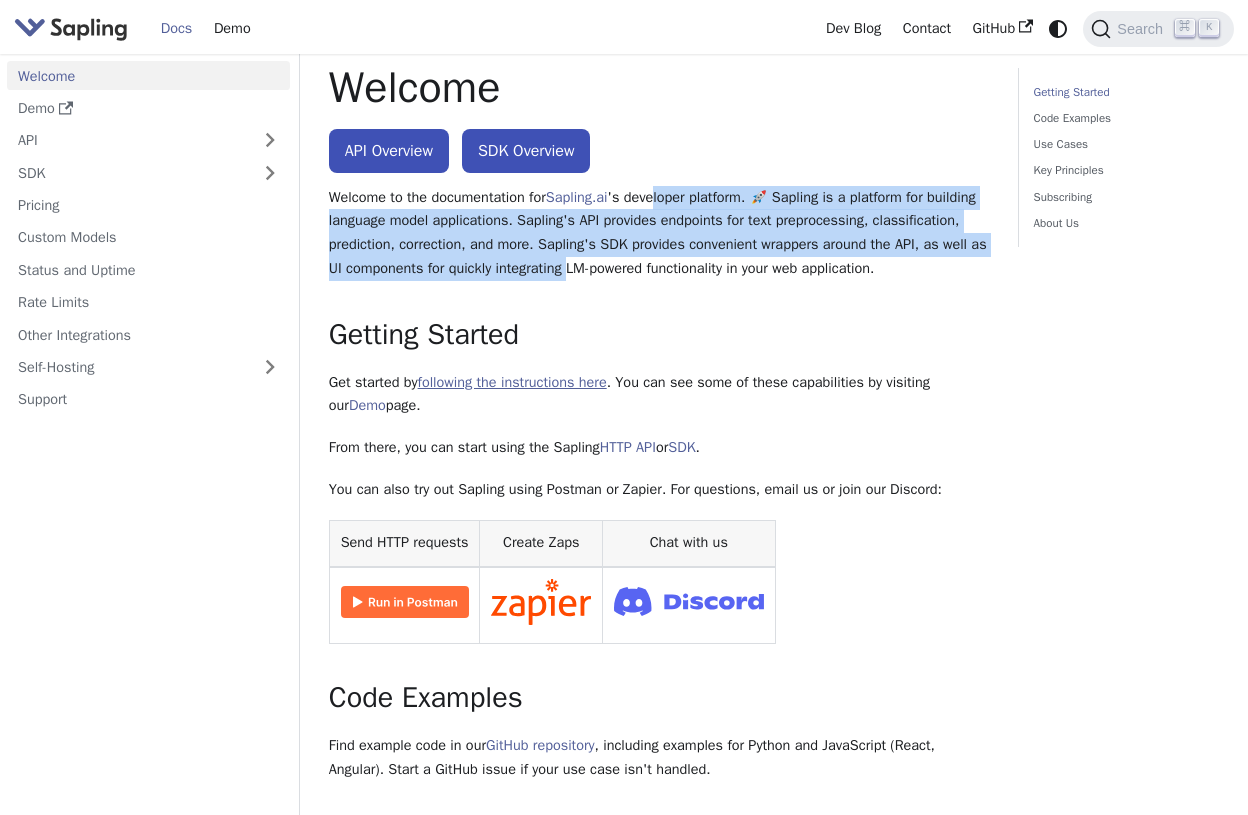 click on "following the instructions here" at bounding box center (512, 382) 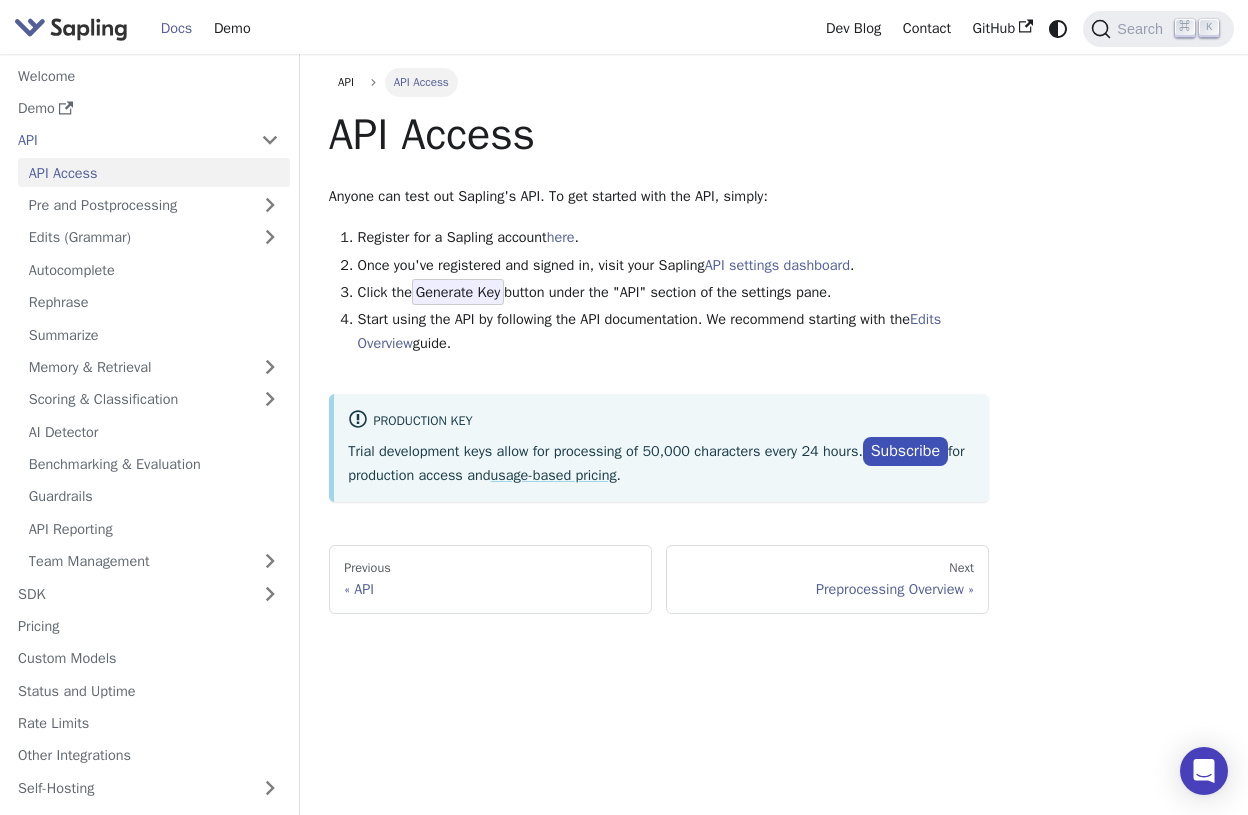 click on "Start using the API by following the API documentation. We recommend starting with the  Edits Overview  guide." at bounding box center [674, 332] 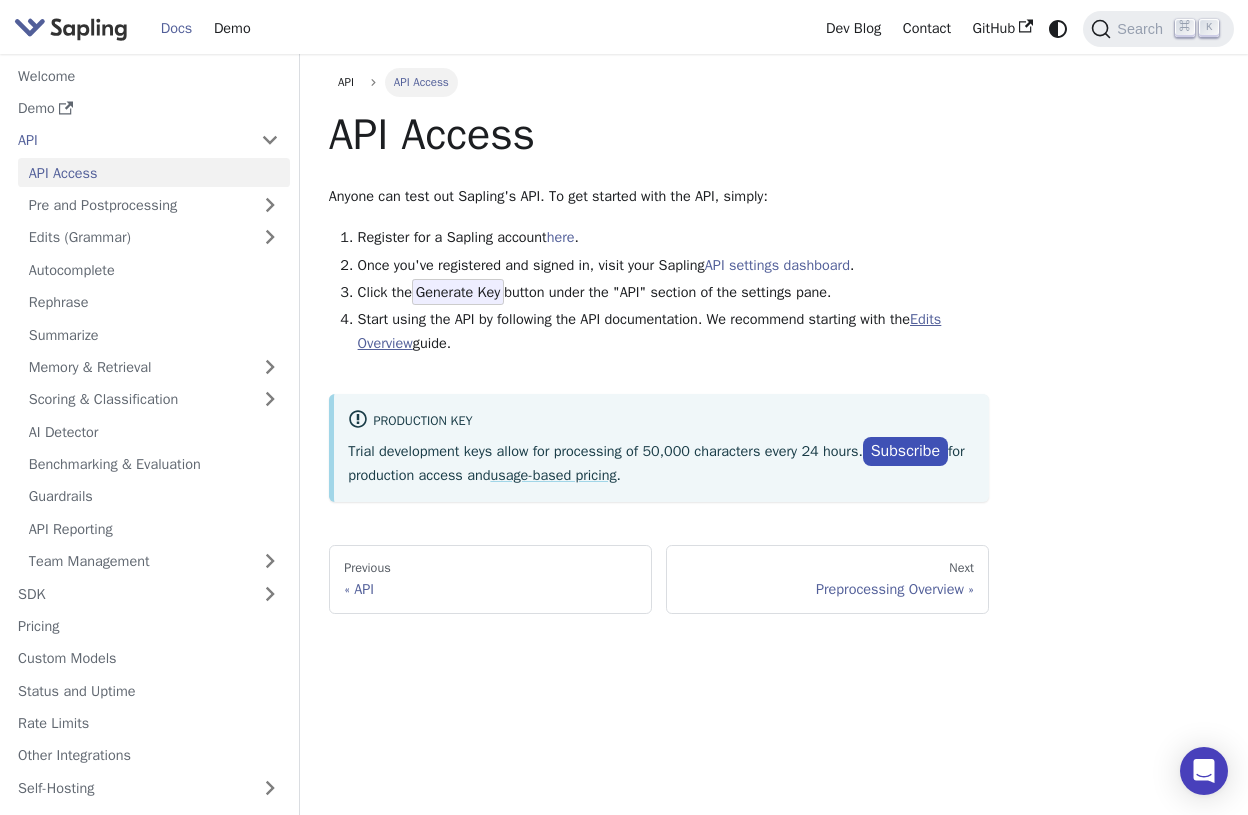 click on "Edits Overview" at bounding box center (650, 331) 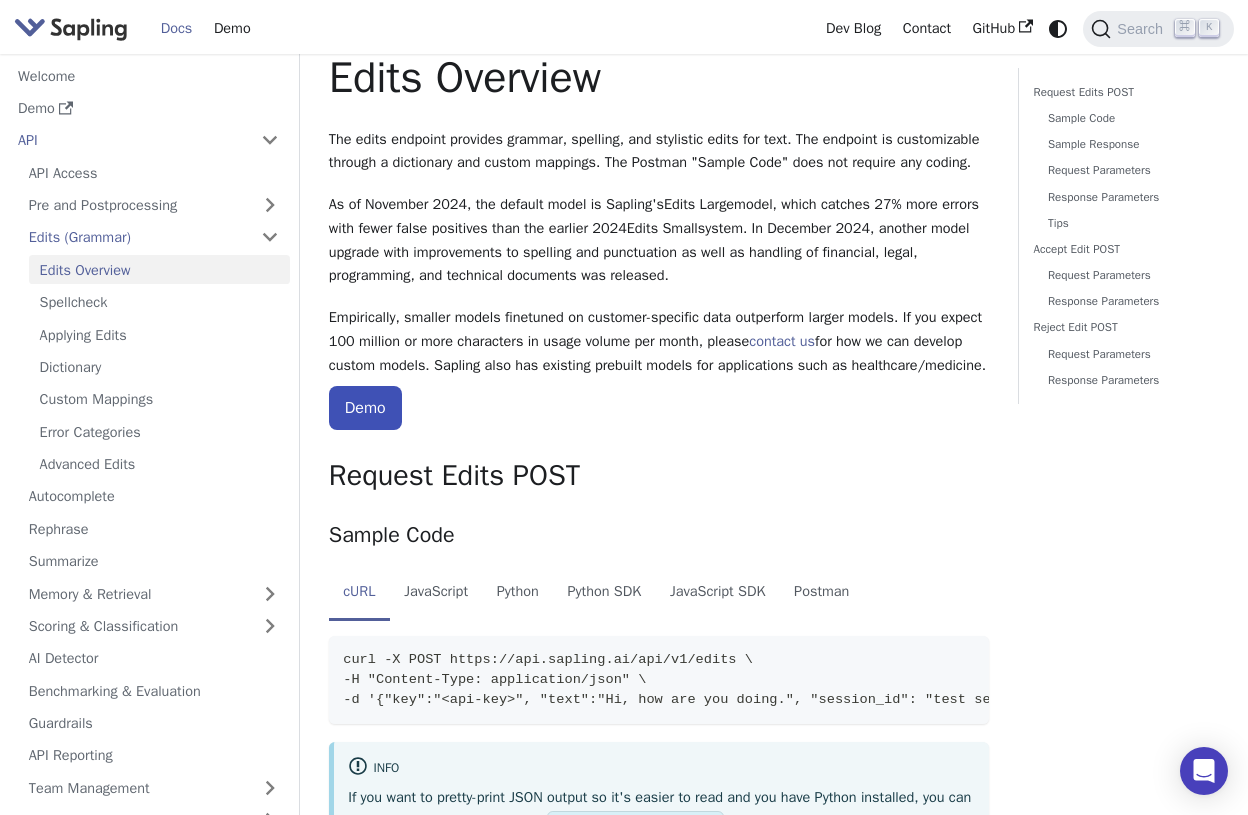scroll, scrollTop: 0, scrollLeft: 0, axis: both 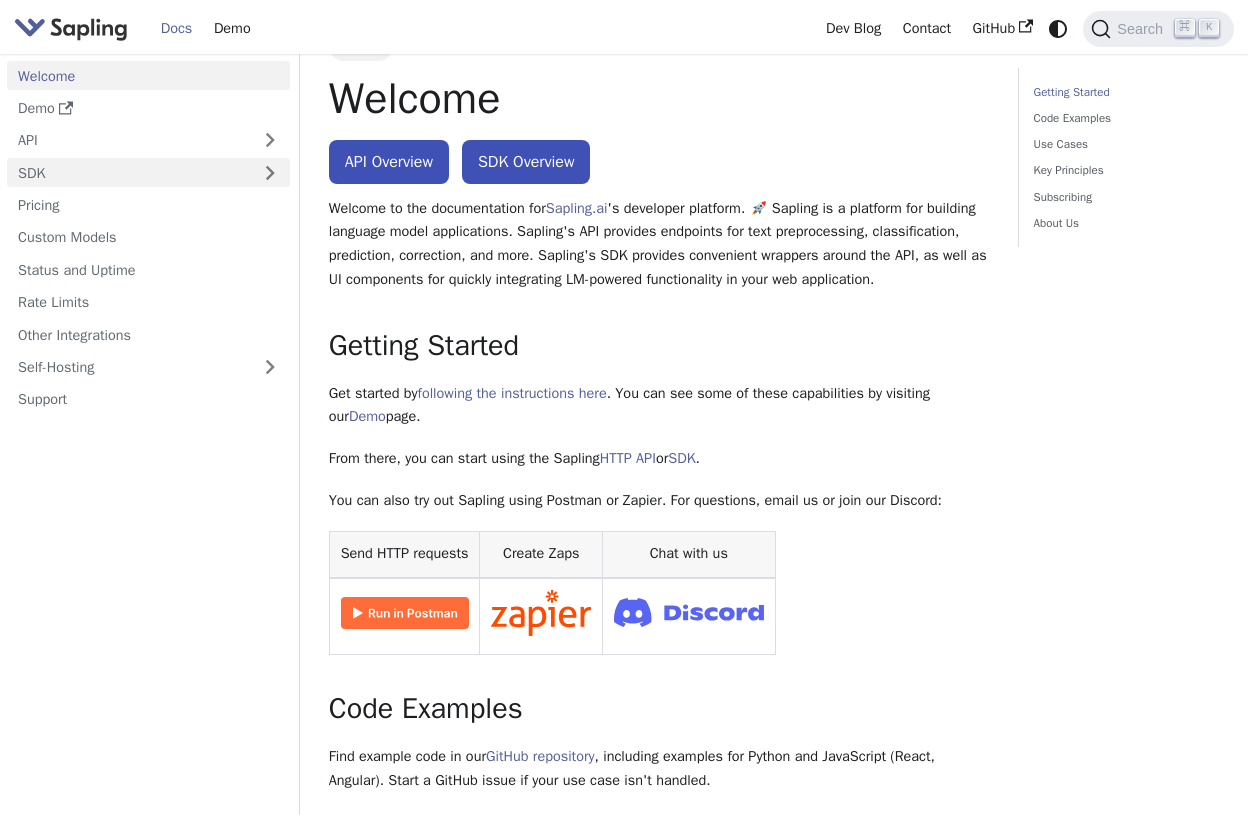click on "SDK" at bounding box center [128, 172] 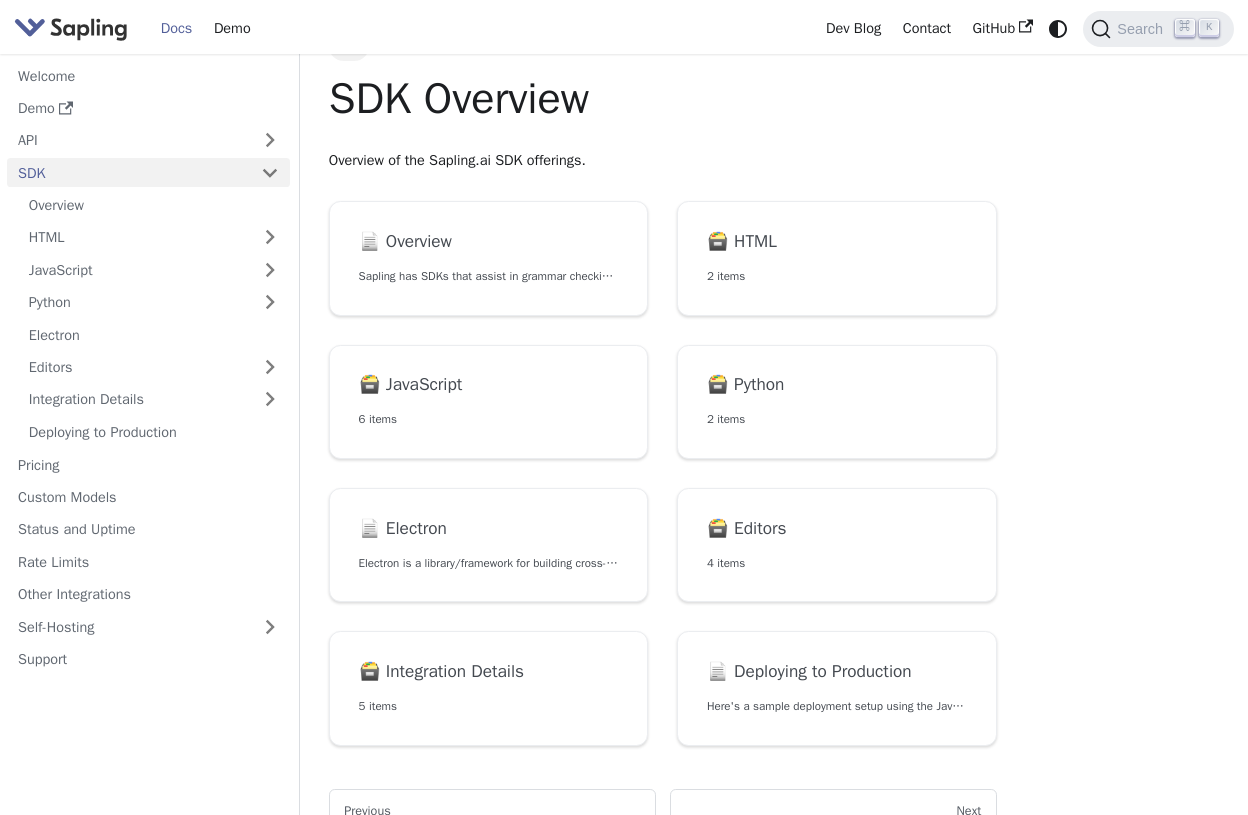 scroll, scrollTop: 0, scrollLeft: 0, axis: both 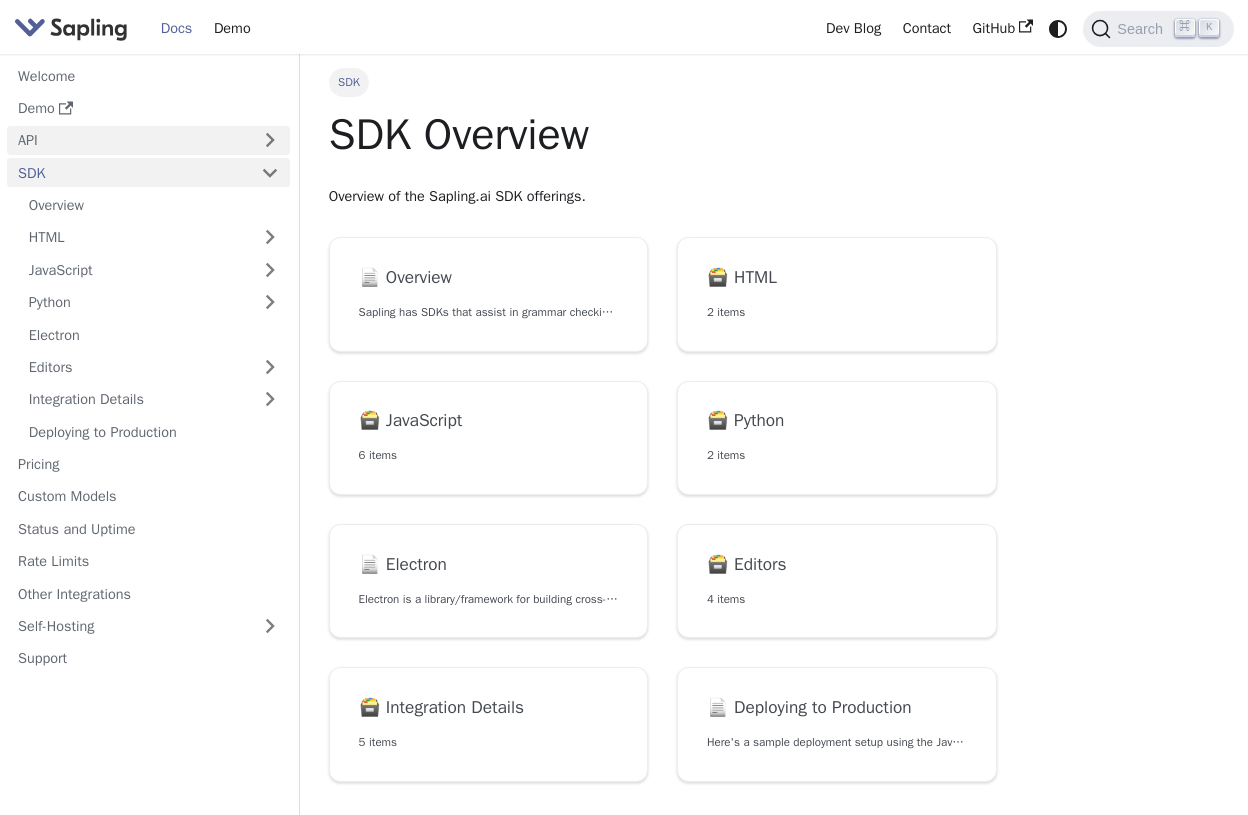 click on "API" at bounding box center [128, 140] 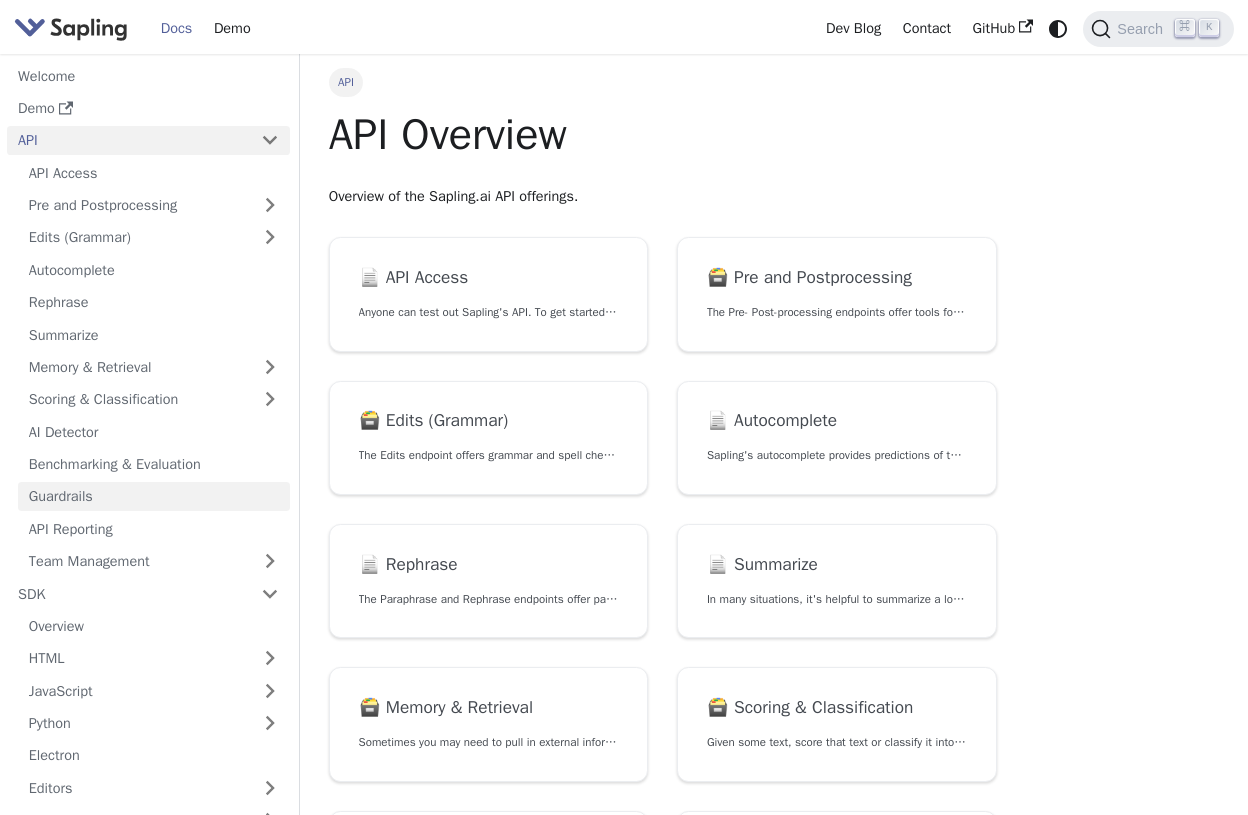 click on "Guardrails" at bounding box center [154, 496] 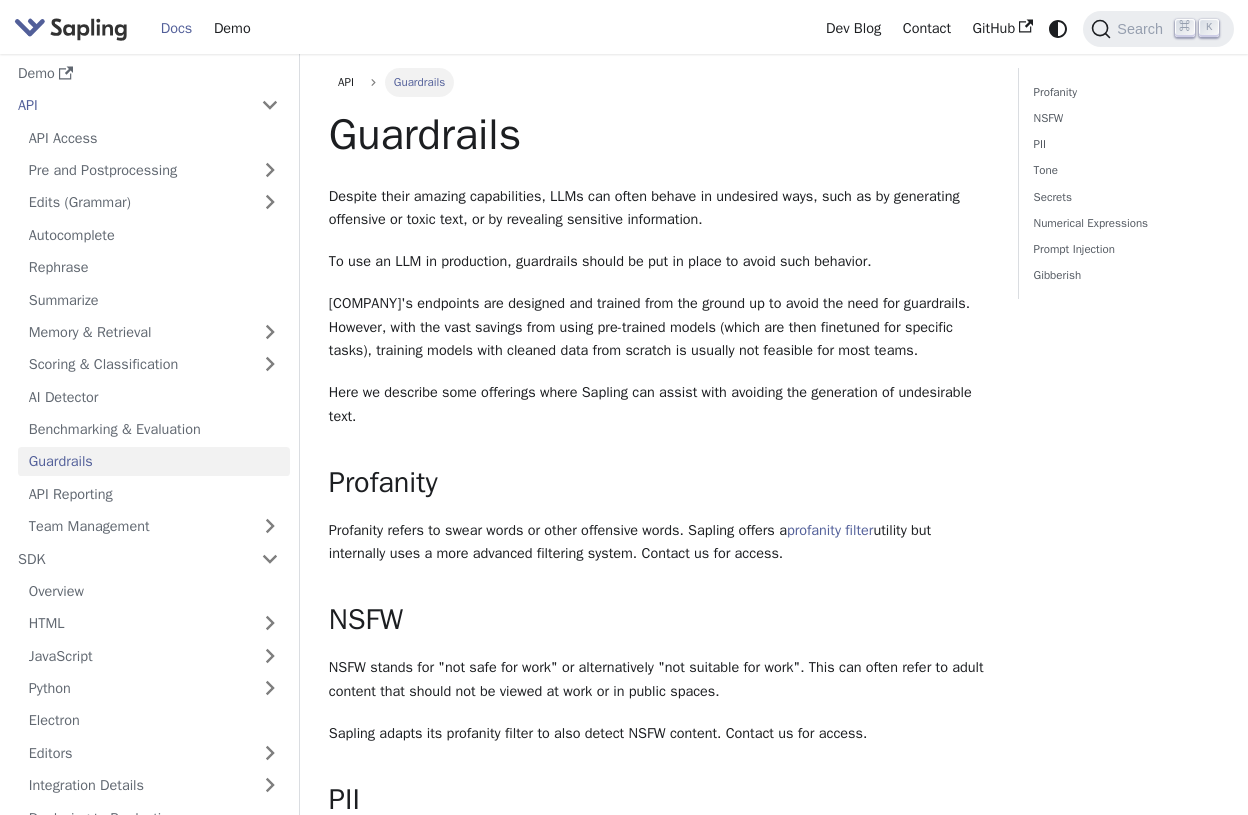 scroll, scrollTop: 0, scrollLeft: 0, axis: both 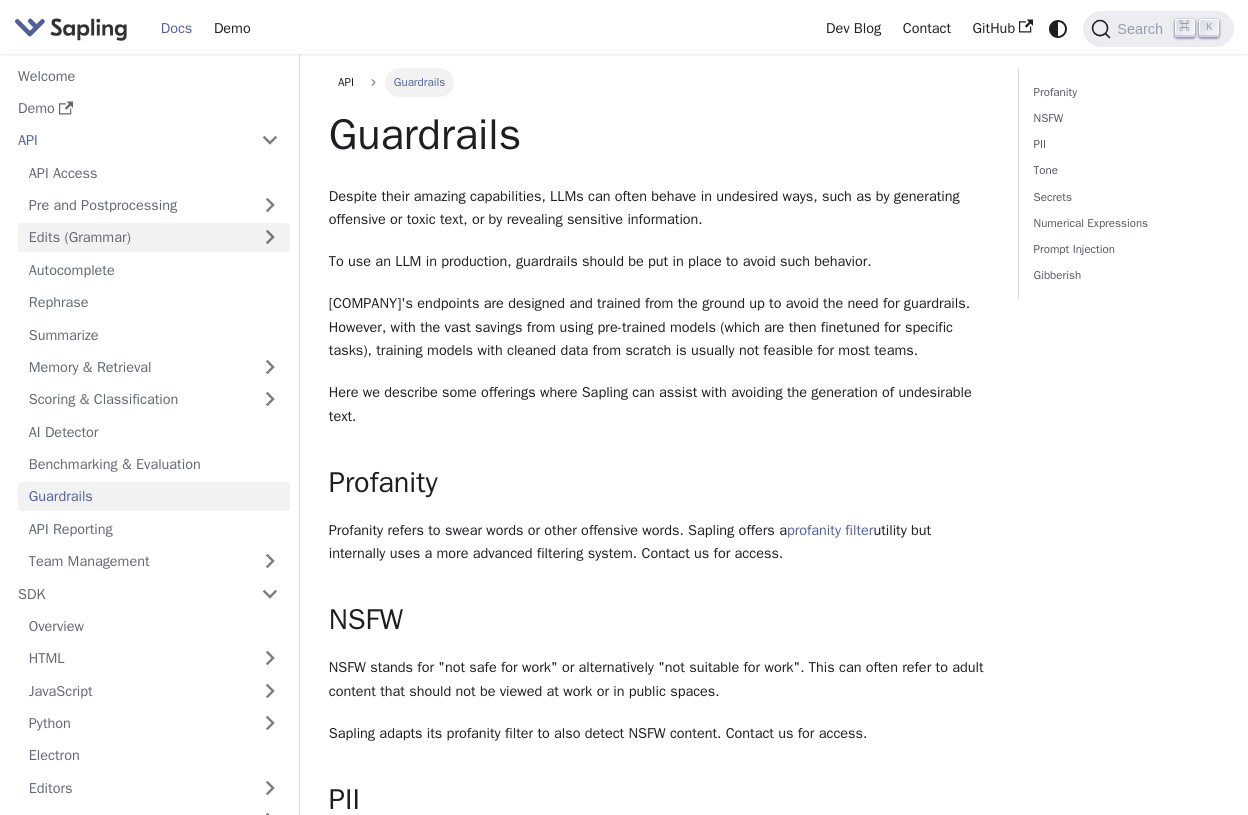 click on "Edits (Grammar)" at bounding box center (154, 237) 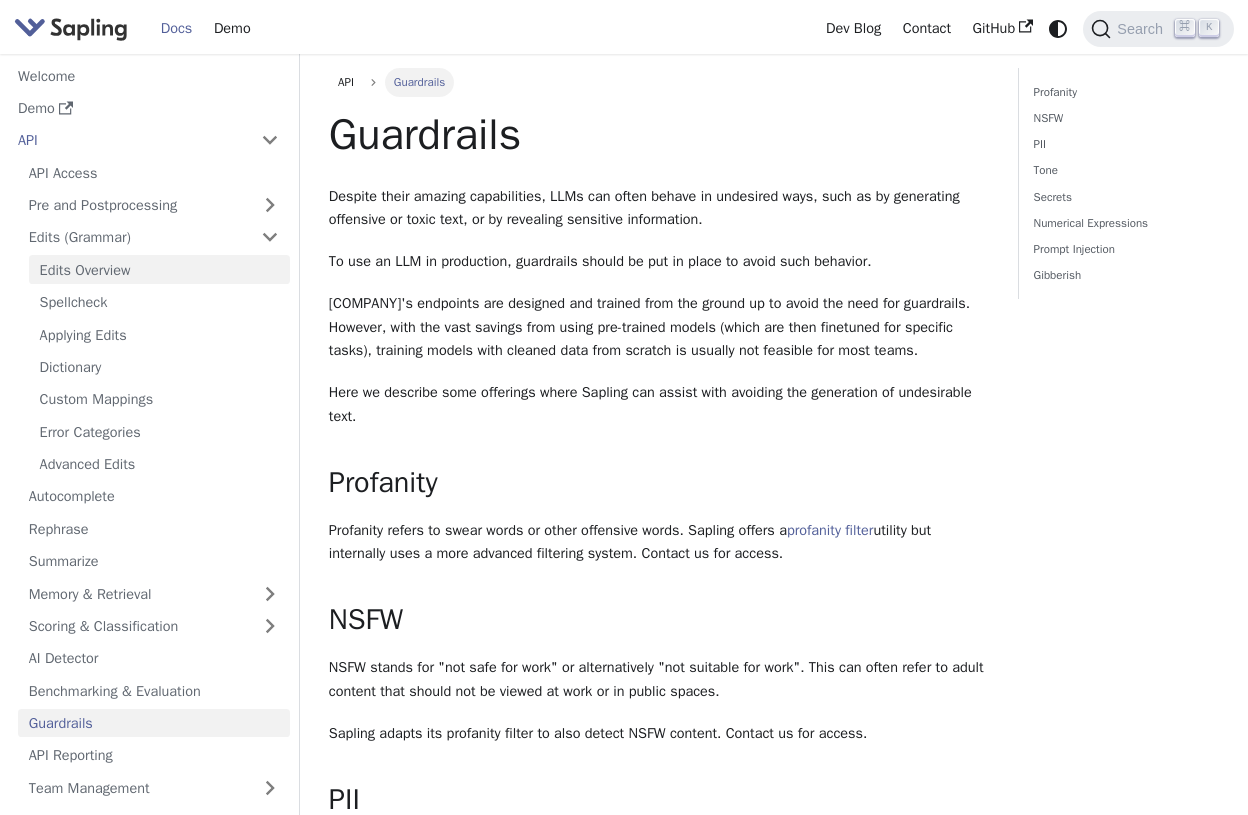 click on "Edits Overview" at bounding box center (159, 269) 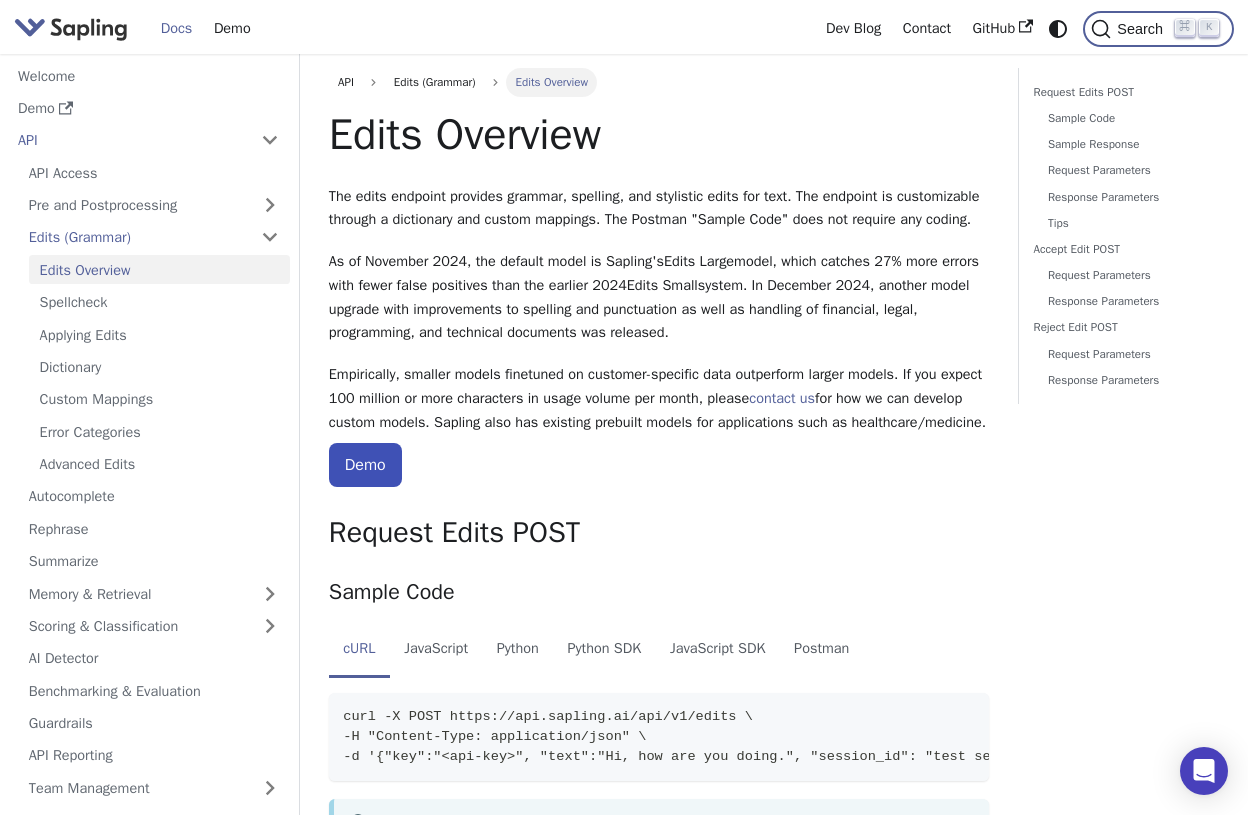 click on "Search" at bounding box center (1143, 29) 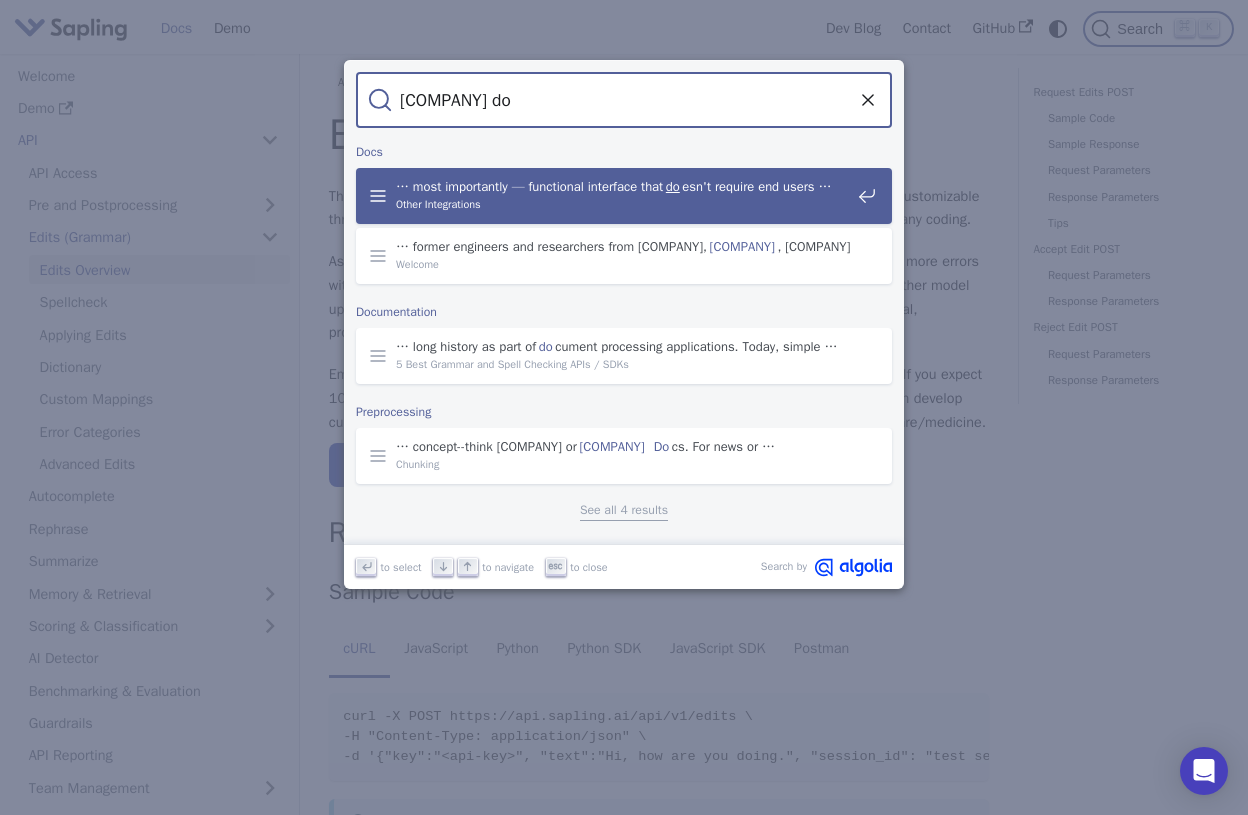 type on "[COMPANY] doc" 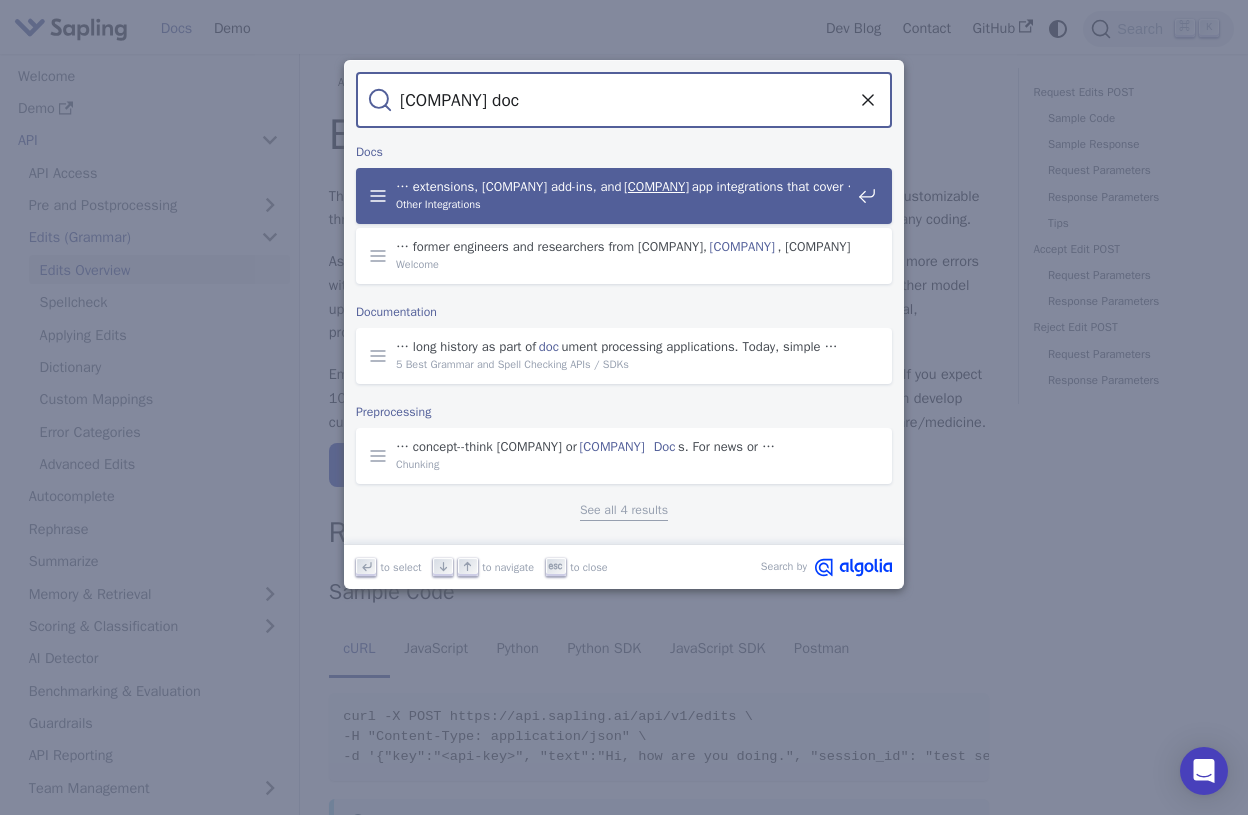 click on "[COMPANY]" at bounding box center [656, 186] 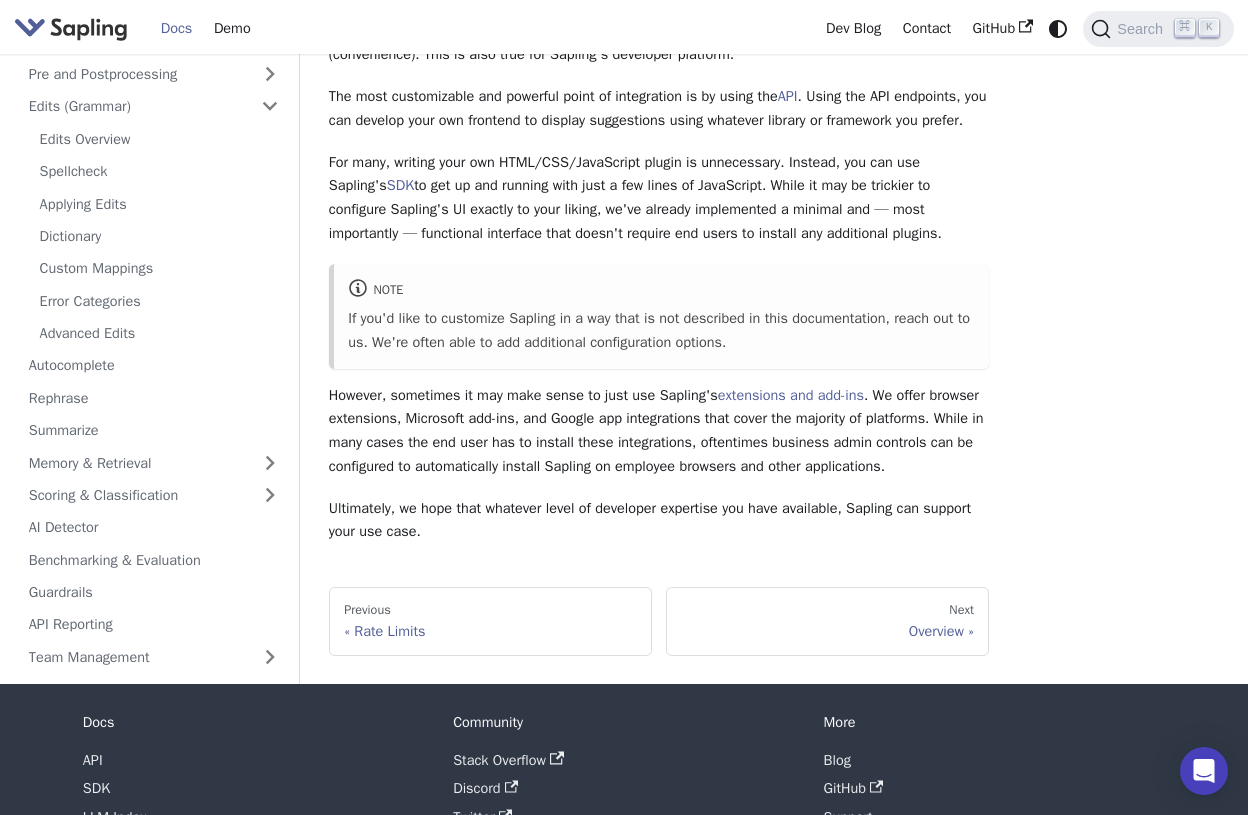 scroll, scrollTop: 170, scrollLeft: 0, axis: vertical 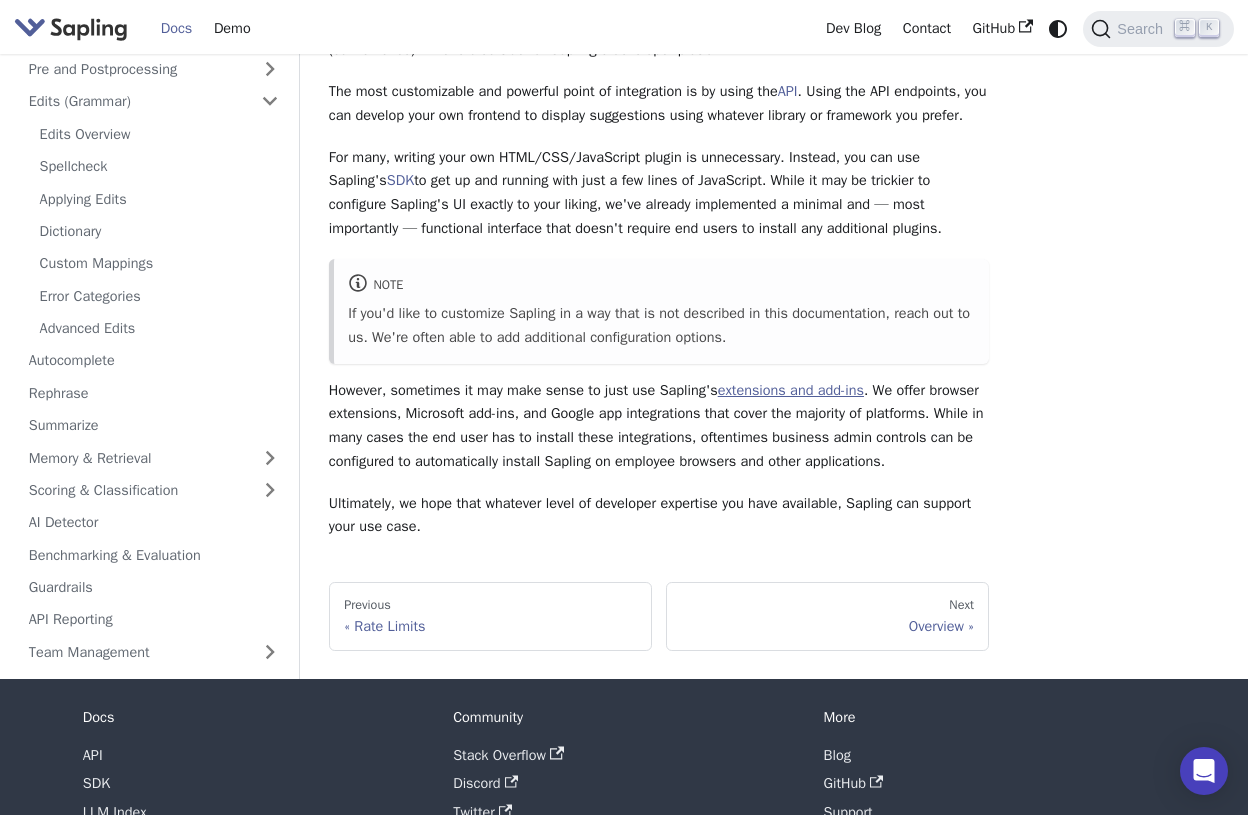 click on "extensions and add-ins" at bounding box center (791, 390) 